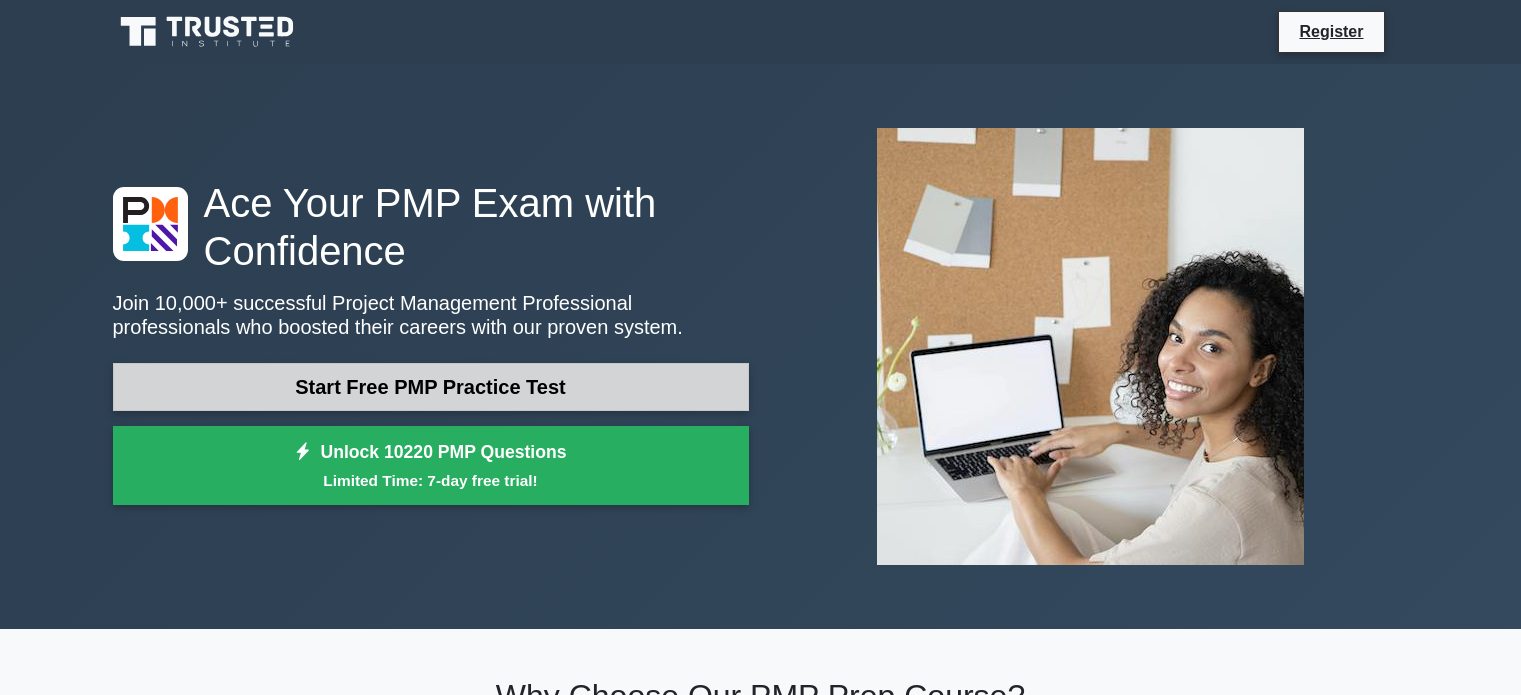 scroll, scrollTop: 0, scrollLeft: 0, axis: both 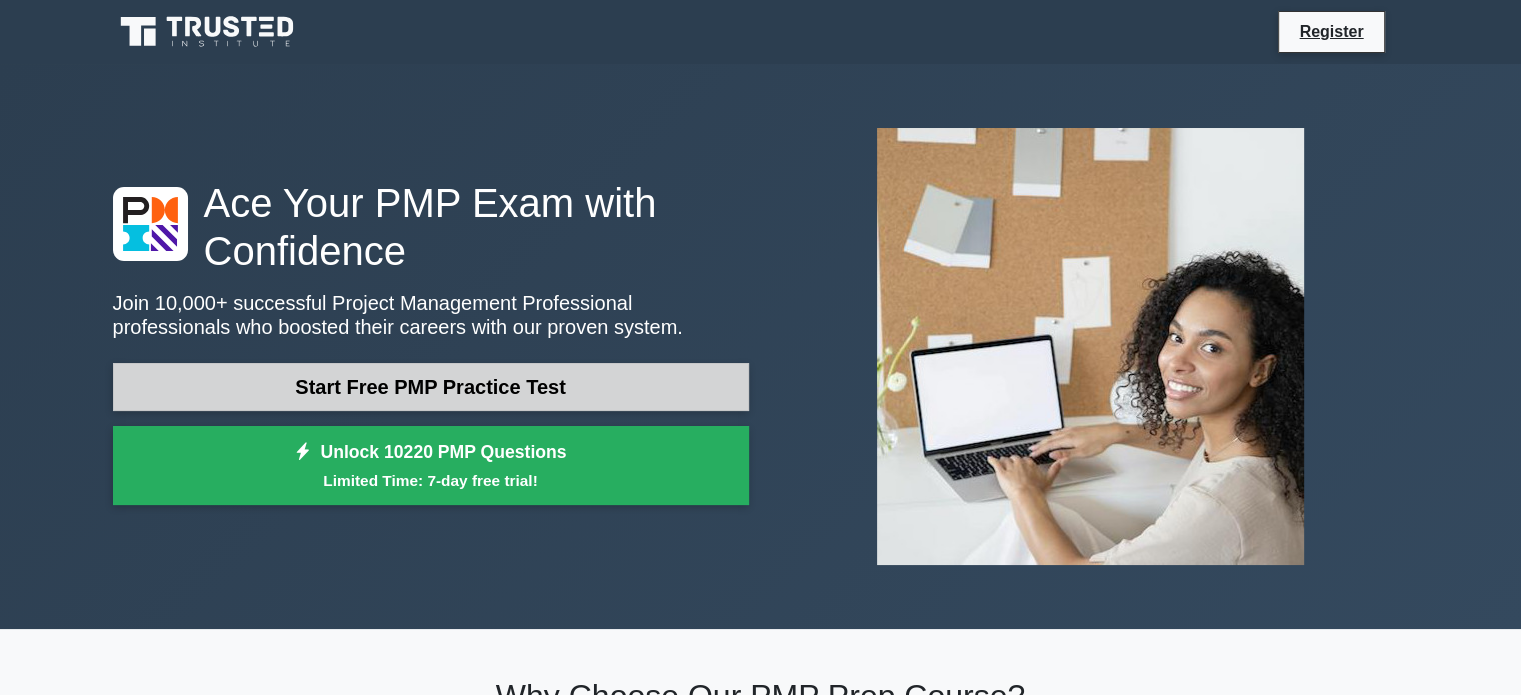click on "Start Free PMP Practice Test" at bounding box center [431, 387] 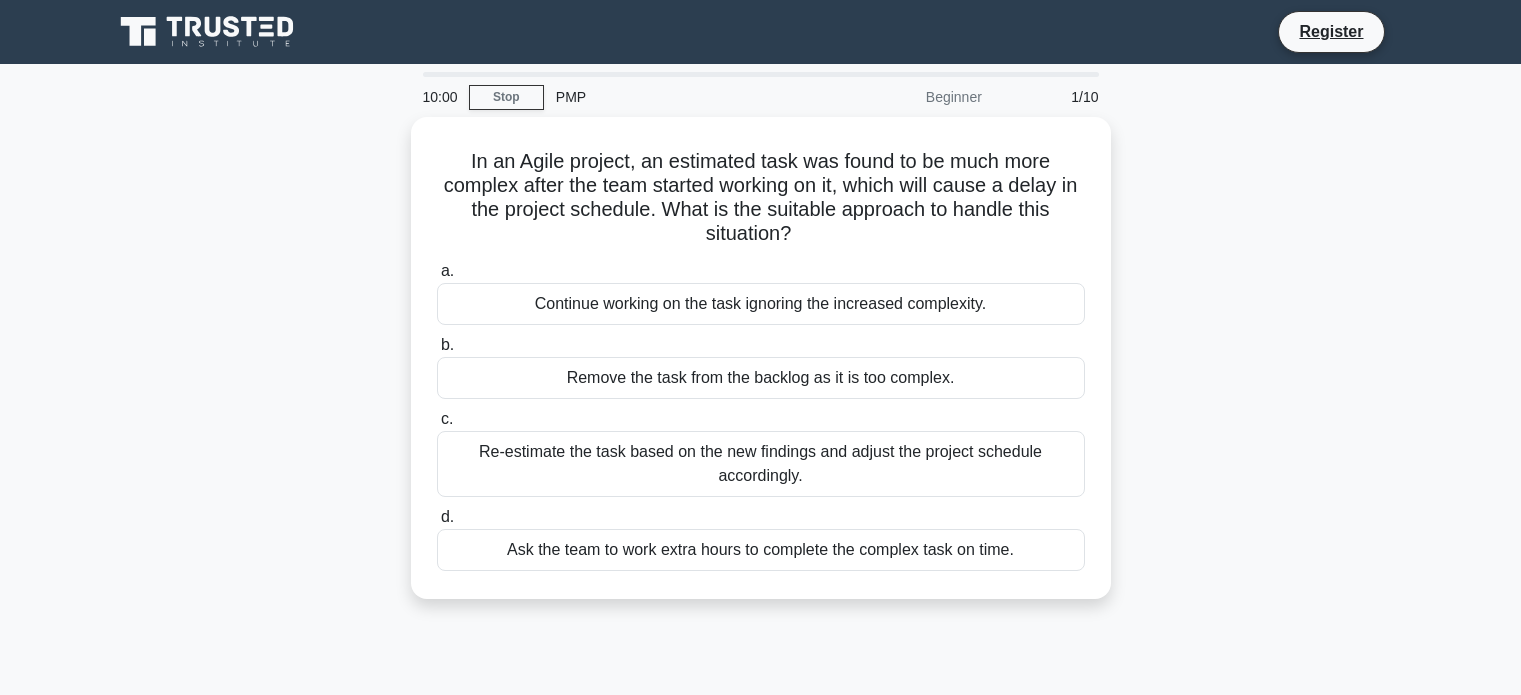 scroll, scrollTop: 0, scrollLeft: 0, axis: both 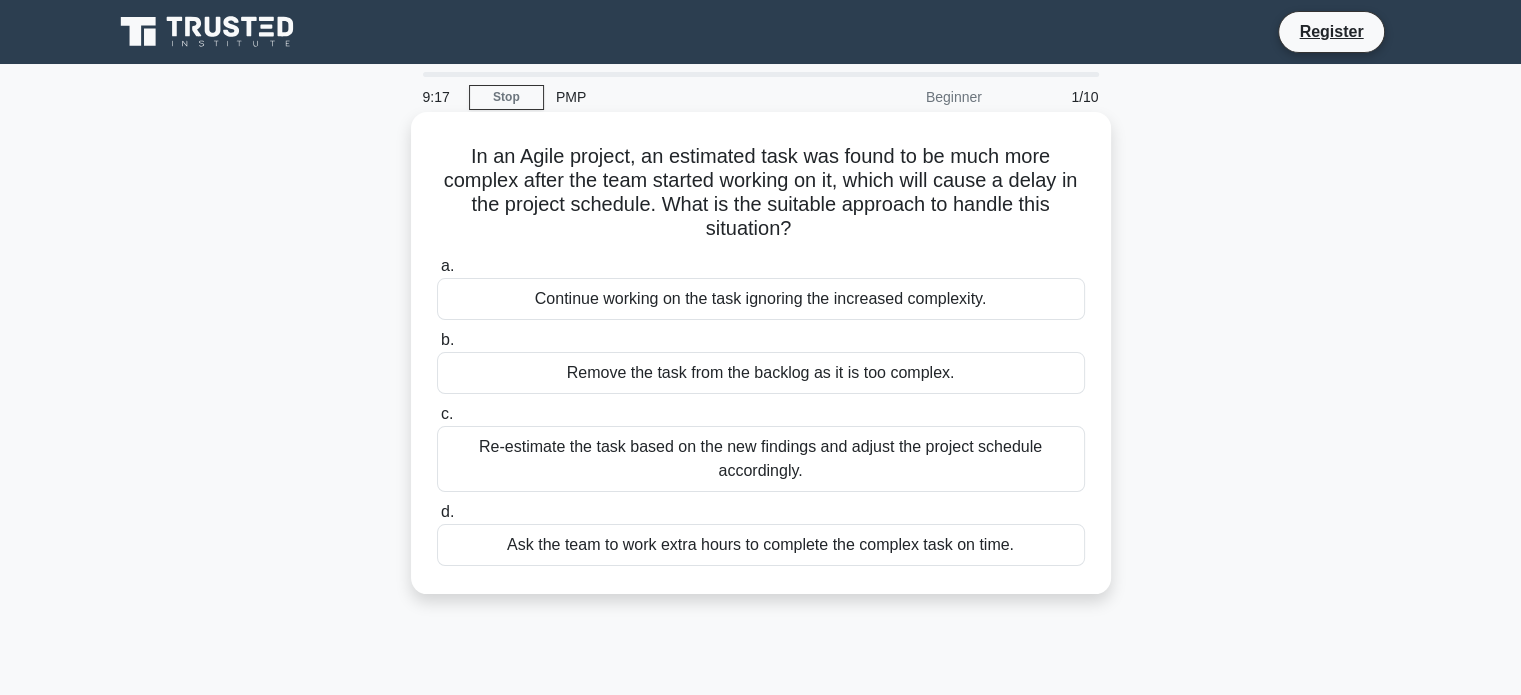 click on "Re-estimate the task based on the new findings and adjust the project schedule accordingly." at bounding box center [761, 459] 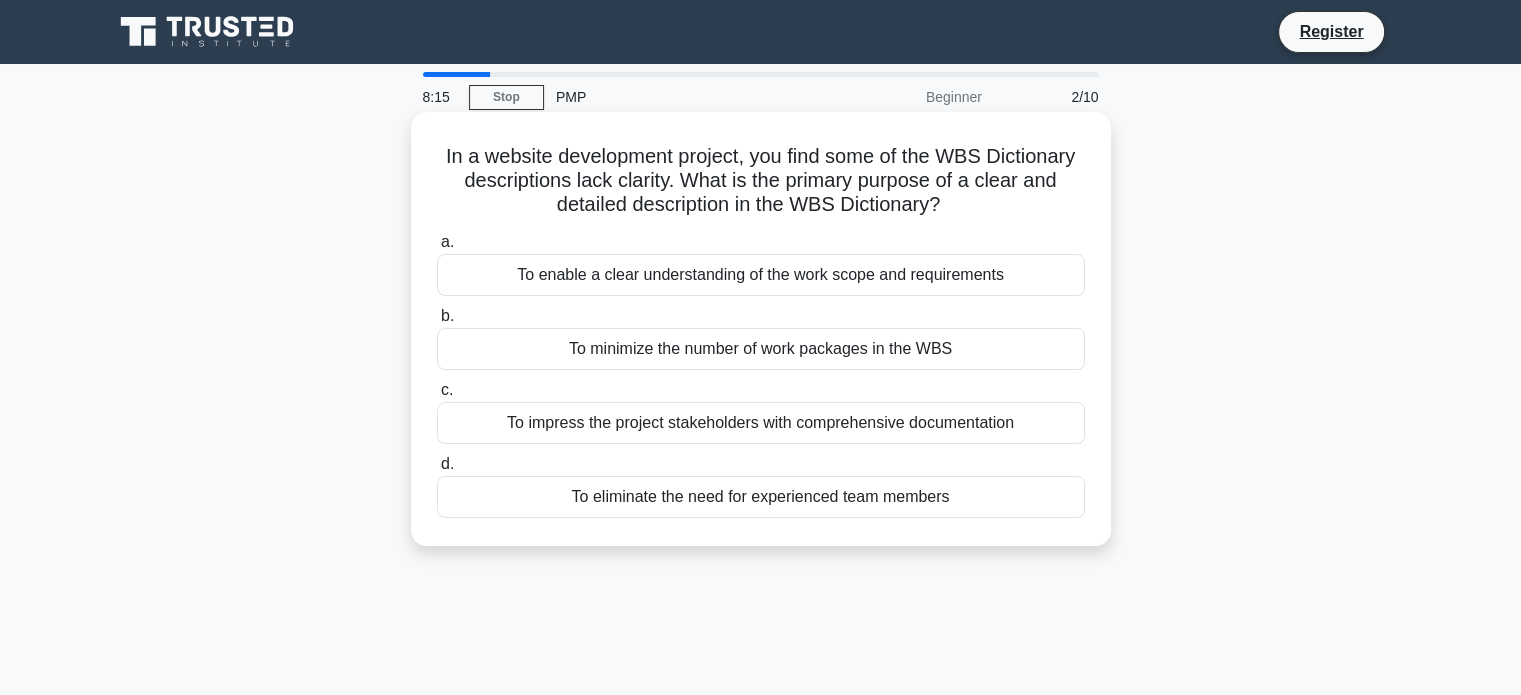 click on "To enable a clear understanding of the work scope and requirements" at bounding box center (761, 275) 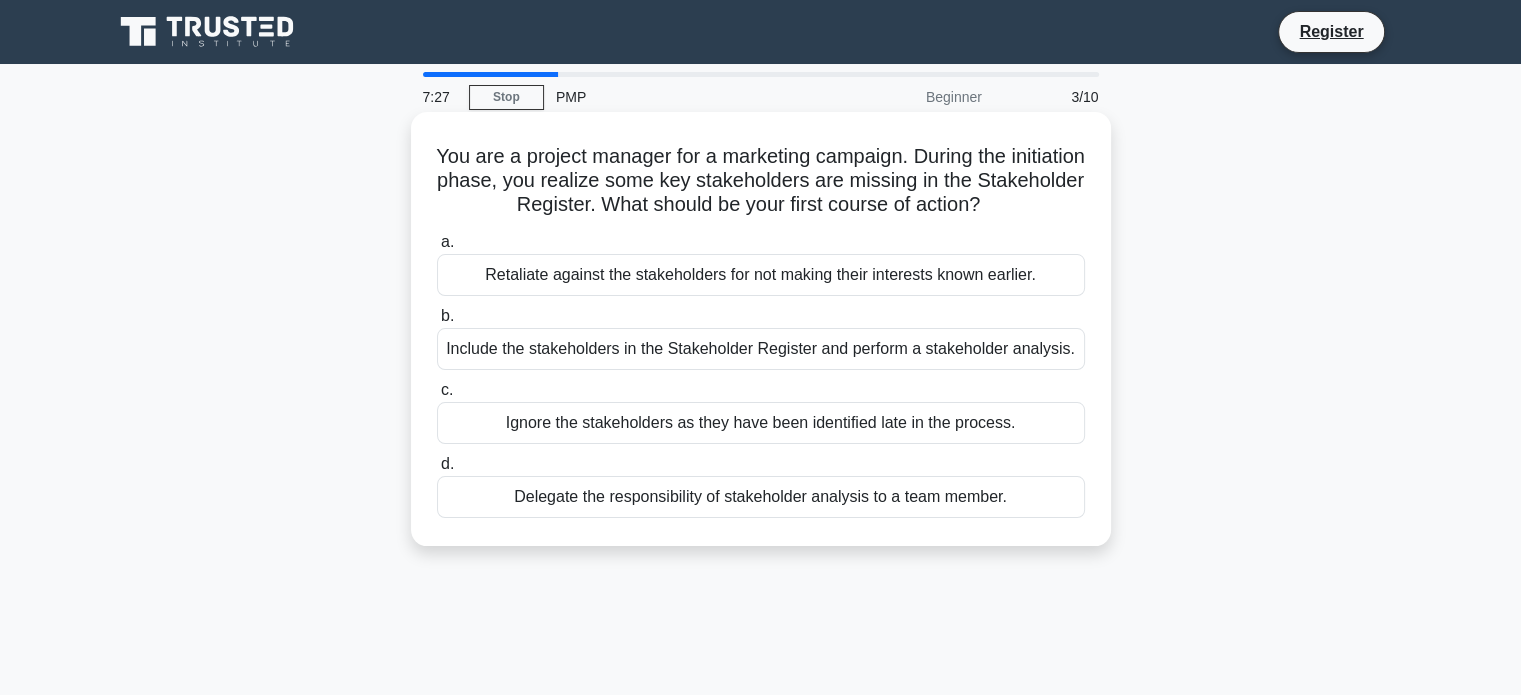 click on "Include the stakeholders in the Stakeholder Register and perform a stakeholder analysis." at bounding box center [761, 349] 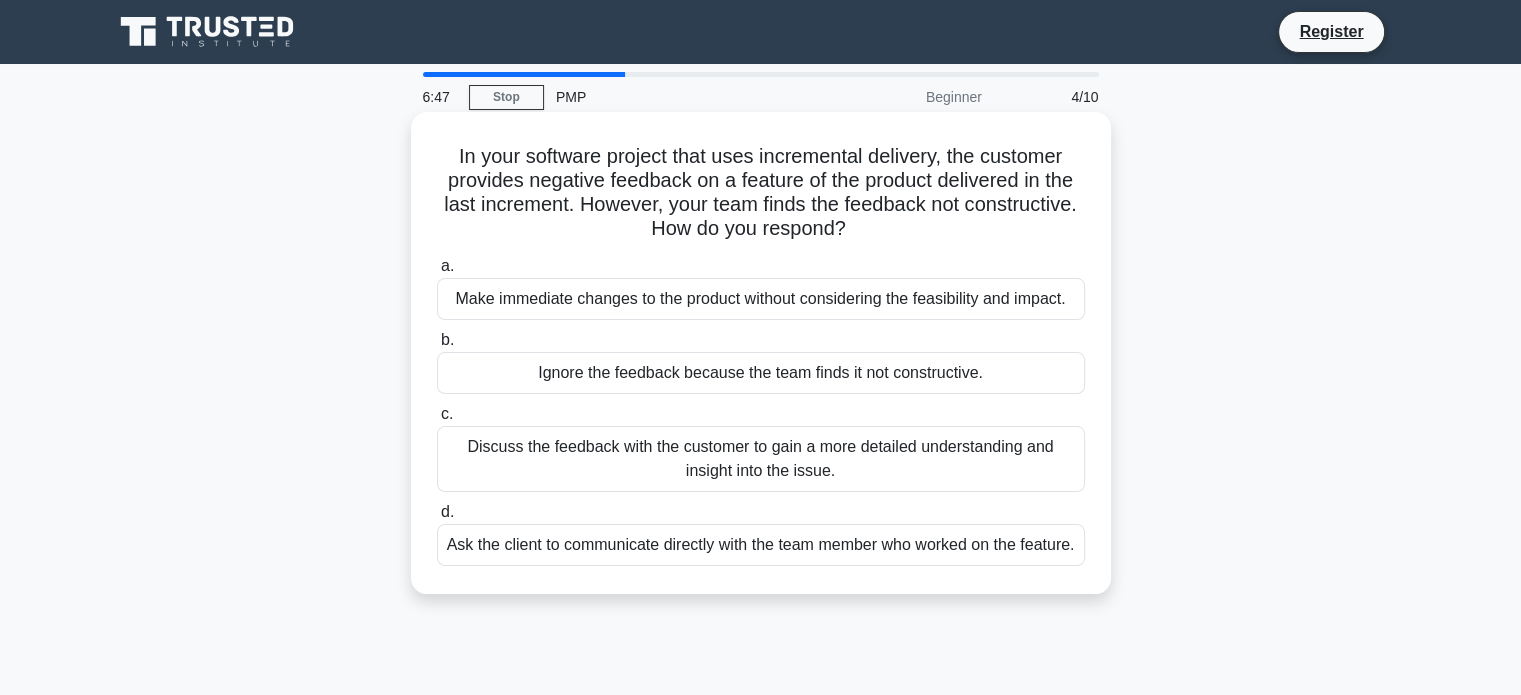 click on "Discuss the feedback with the customer to gain a more detailed understanding and insight into the issue." at bounding box center [761, 459] 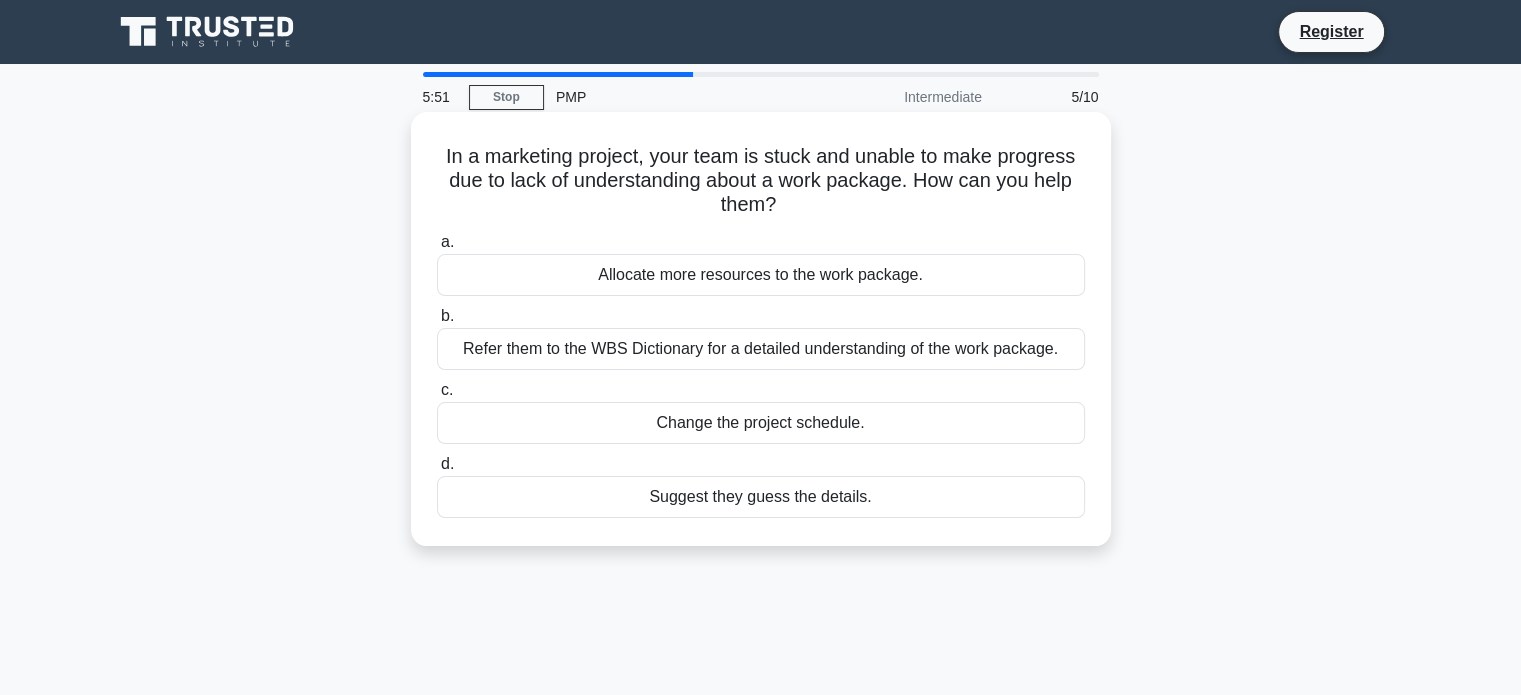 click on "Refer them to the WBS Dictionary for a detailed understanding of the work package." at bounding box center [761, 349] 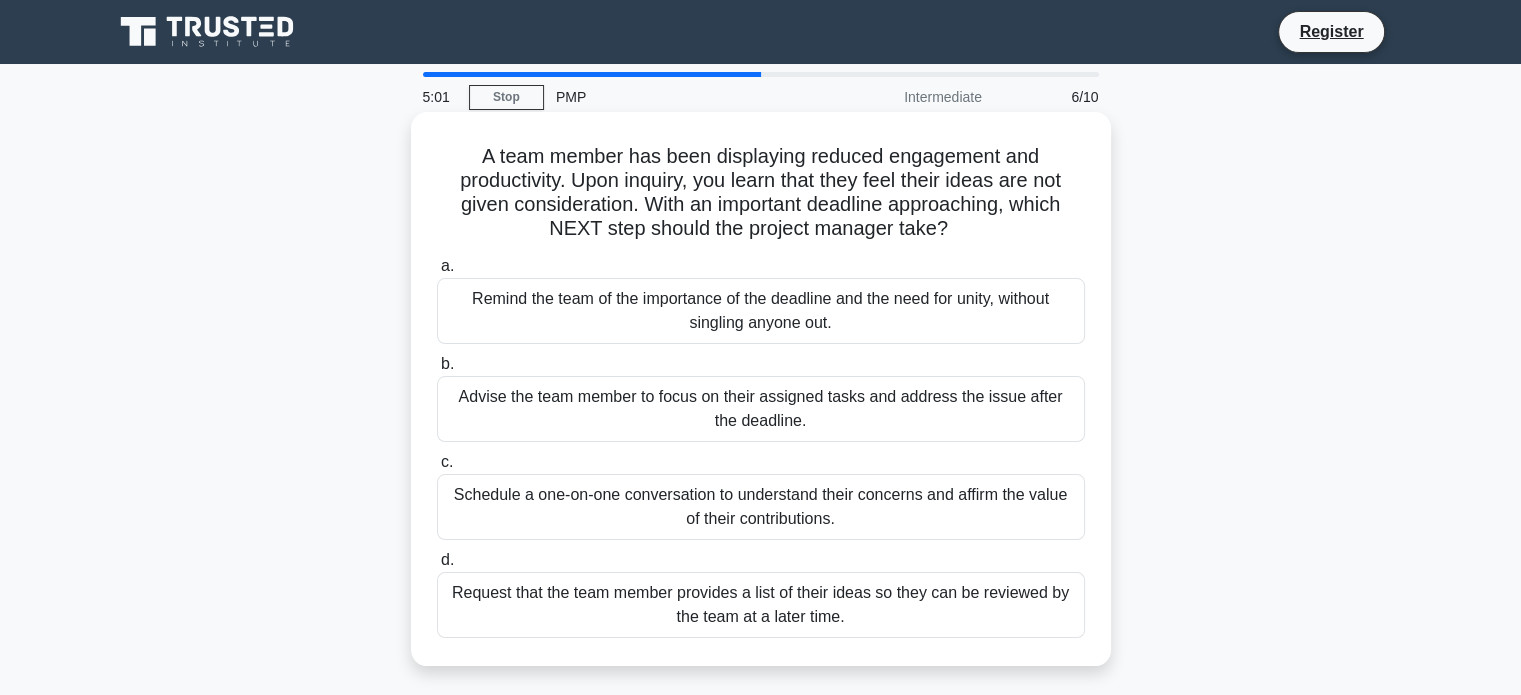 click on "Schedule a one-on-one conversation to understand their concerns and affirm the value of their contributions." at bounding box center (761, 507) 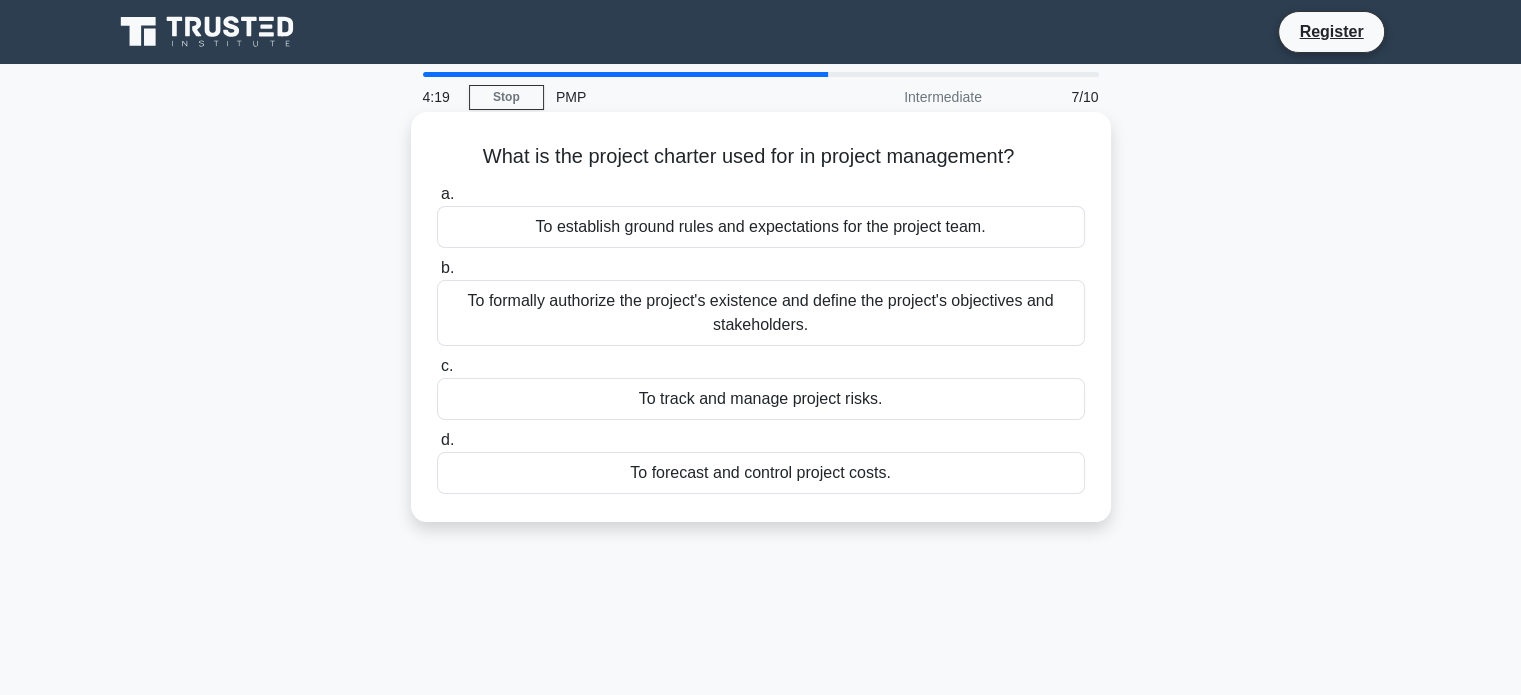 click on "To establish ground rules and expectations for the project team." at bounding box center [761, 227] 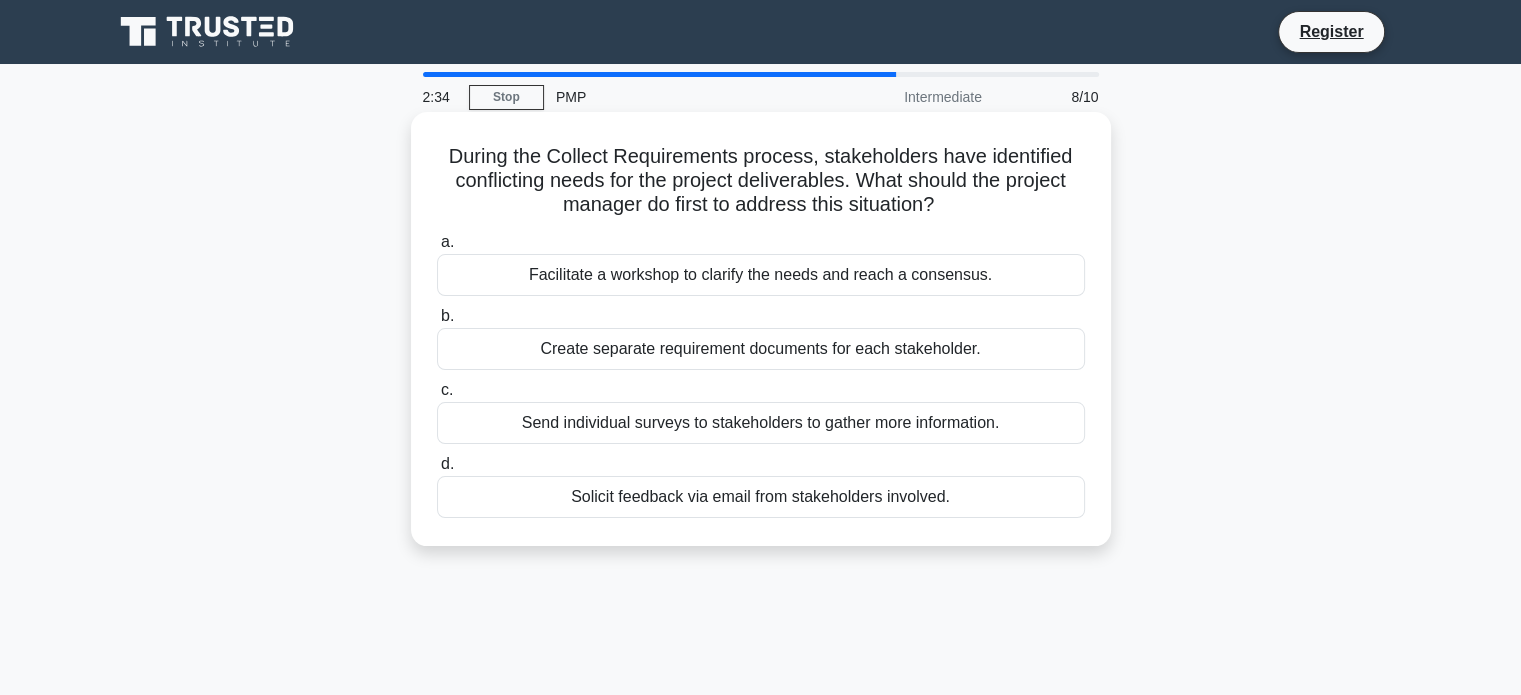 click on "Facilitate a workshop to clarify the needs and reach a consensus." at bounding box center (761, 275) 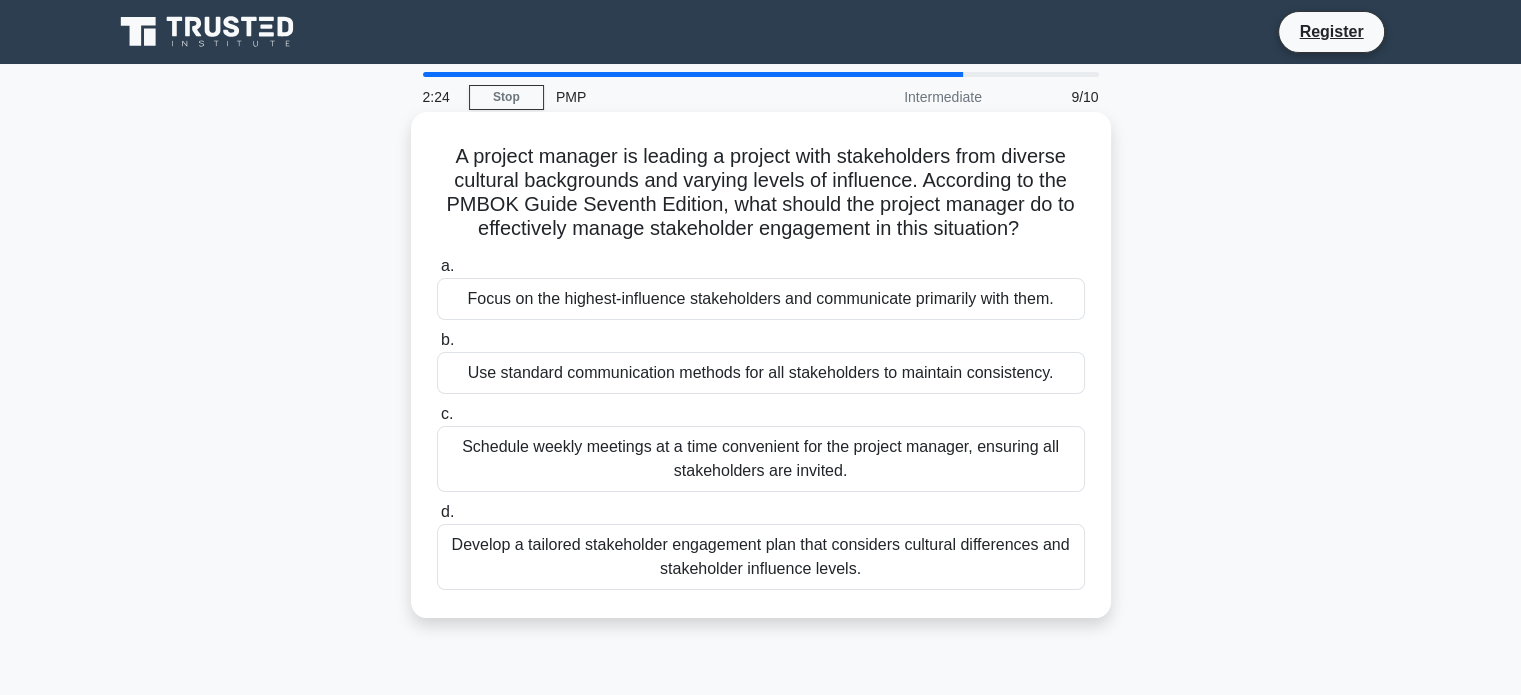 click on "A project manager is leading a project with stakeholders from diverse cultural backgrounds and varying levels of influence. According to the PMBOK Guide Seventh Edition, what should the project manager do to effectively manage stakeholder engagement in this situation?
.spinner_0XTQ{transform-origin:center;animation:spinner_y6GP .75s linear infinite}@keyframes spinner_y6GP{100%{transform:rotate(360deg)}}" at bounding box center [761, 193] 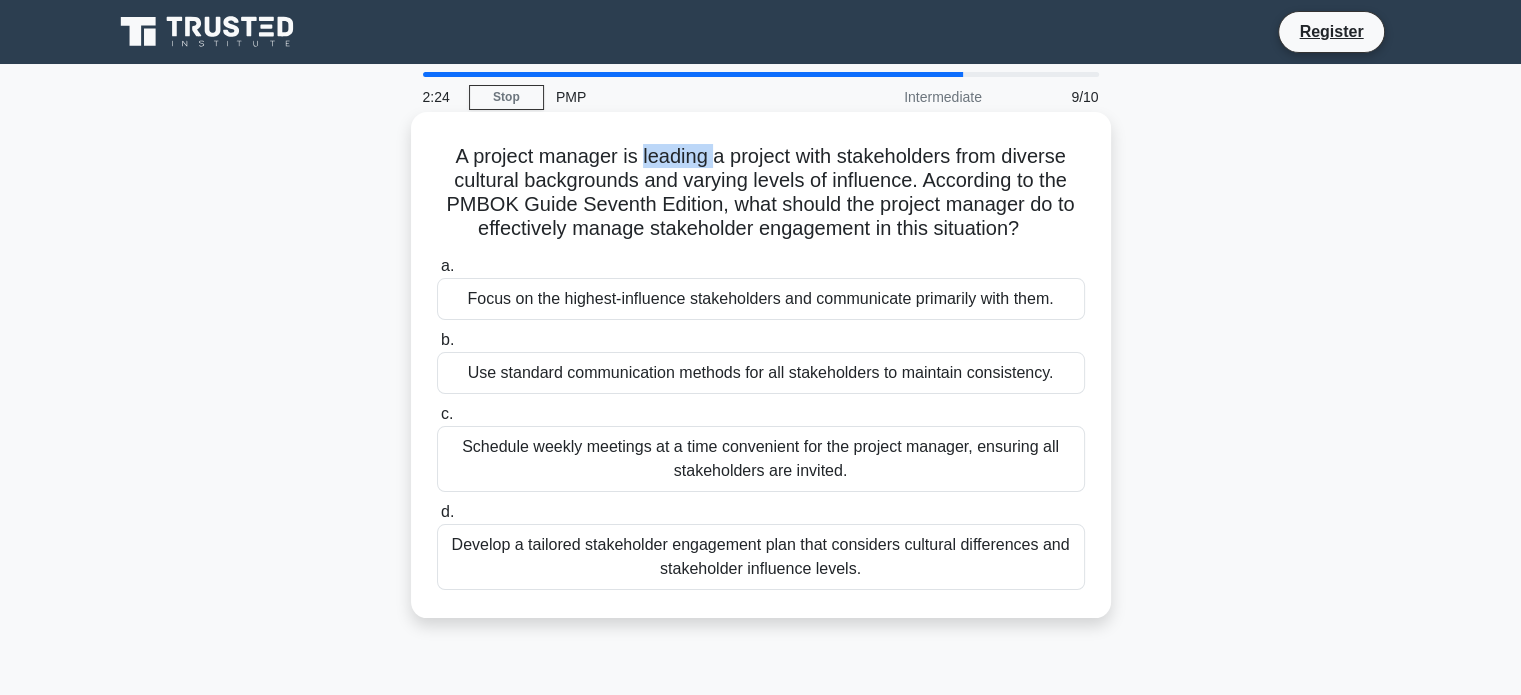click on "A project manager is leading a project with stakeholders from diverse cultural backgrounds and varying levels of influence. According to the PMBOK Guide Seventh Edition, what should the project manager do to effectively manage stakeholder engagement in this situation?
.spinner_0XTQ{transform-origin:center;animation:spinner_y6GP .75s linear infinite}@keyframes spinner_y6GP{100%{transform:rotate(360deg)}}" at bounding box center (761, 193) 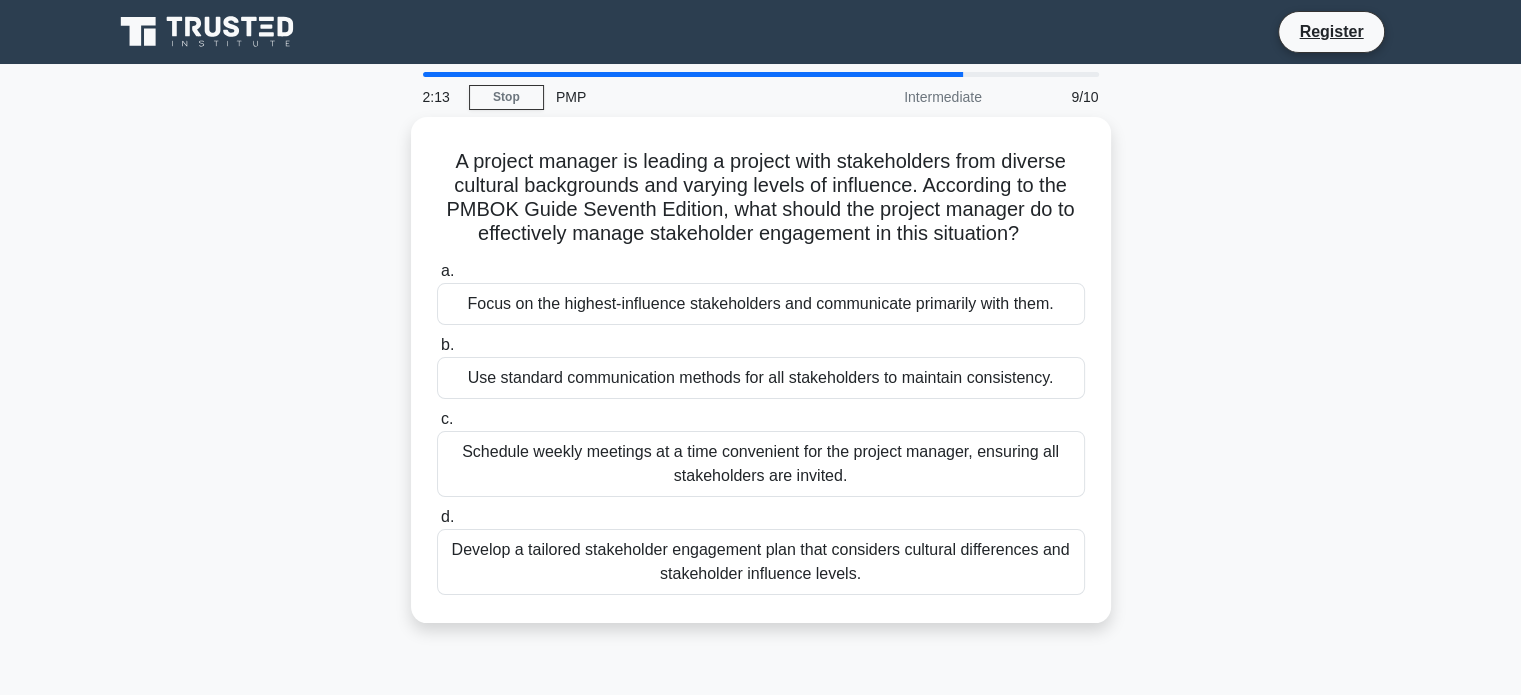 click on "A project manager is leading a project with stakeholders from diverse cultural backgrounds and varying levels of influence. According to the PMBOK Guide Seventh Edition, what should the project manager do to effectively manage stakeholder engagement in this situation?
.spinner_0XTQ{transform-origin:center;animation:spinner_y6GP .75s linear infinite}@keyframes spinner_y6GP{100%{transform:rotate(360deg)}}
a." at bounding box center (761, 382) 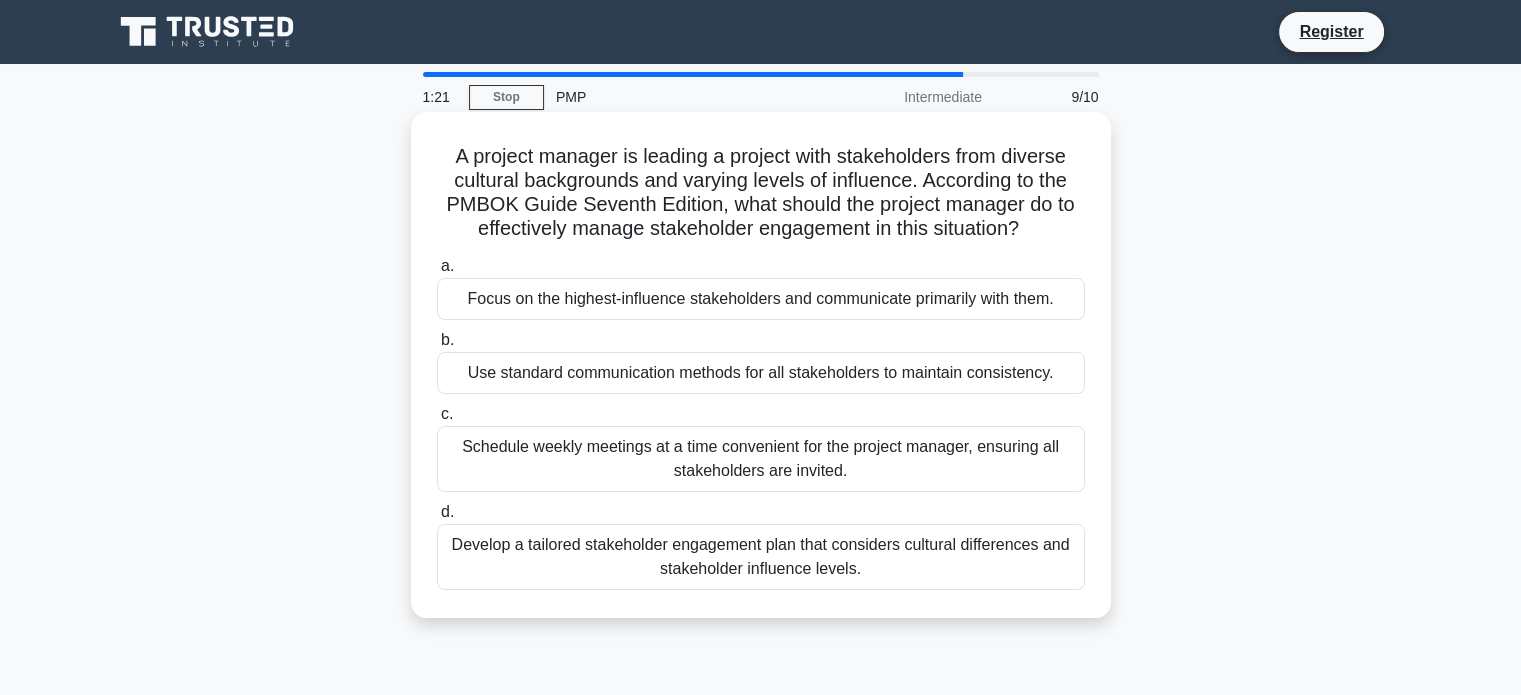 click on "Develop a tailored stakeholder engagement plan that considers cultural differences and stakeholder influence levels." at bounding box center [761, 557] 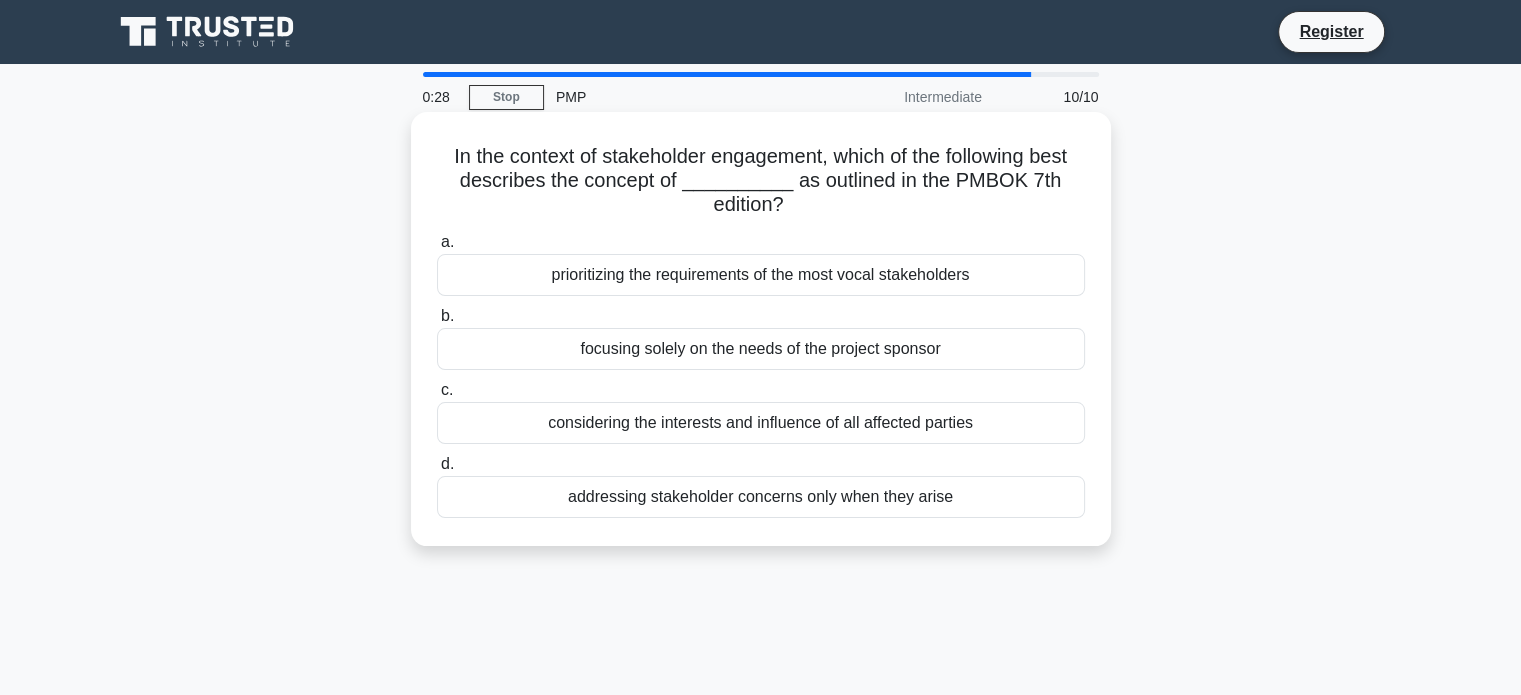 click on "considering the interests and influence of all affected parties" at bounding box center (761, 423) 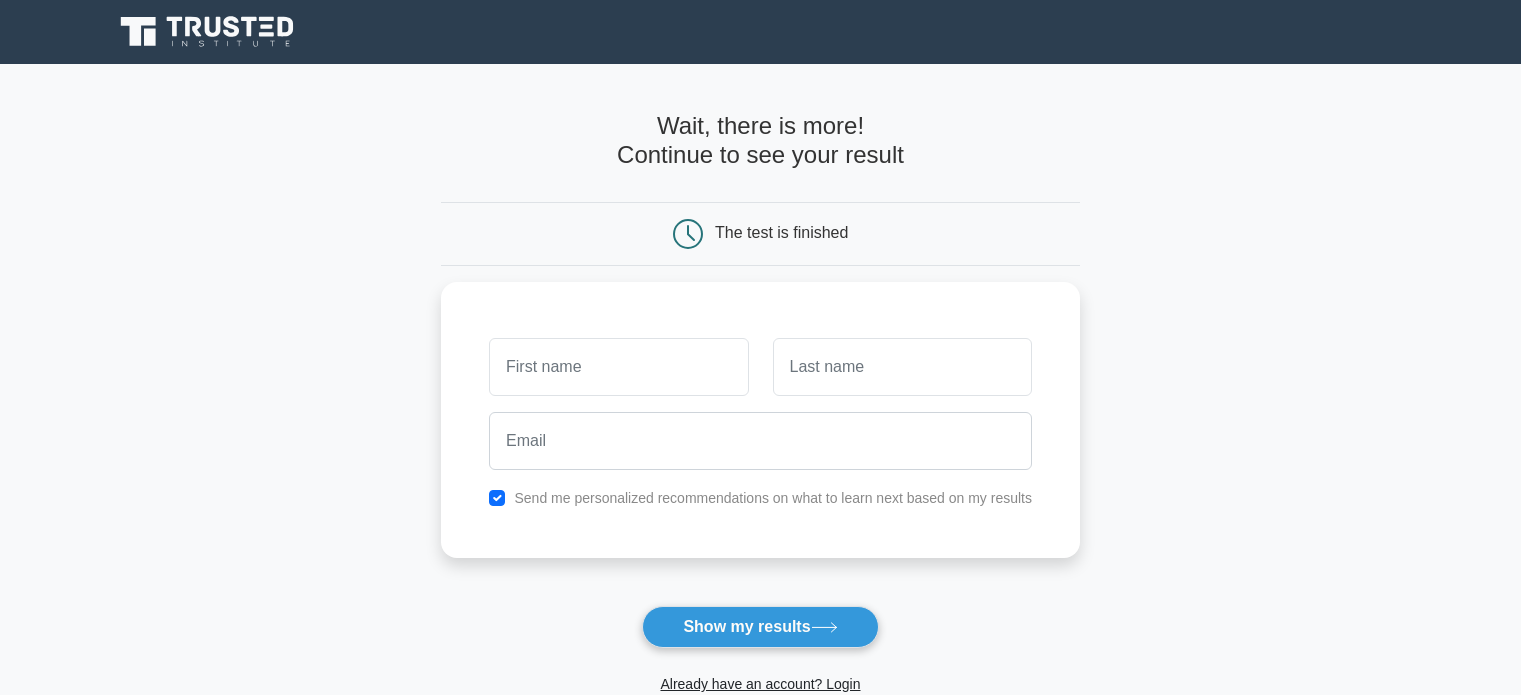 scroll, scrollTop: 0, scrollLeft: 0, axis: both 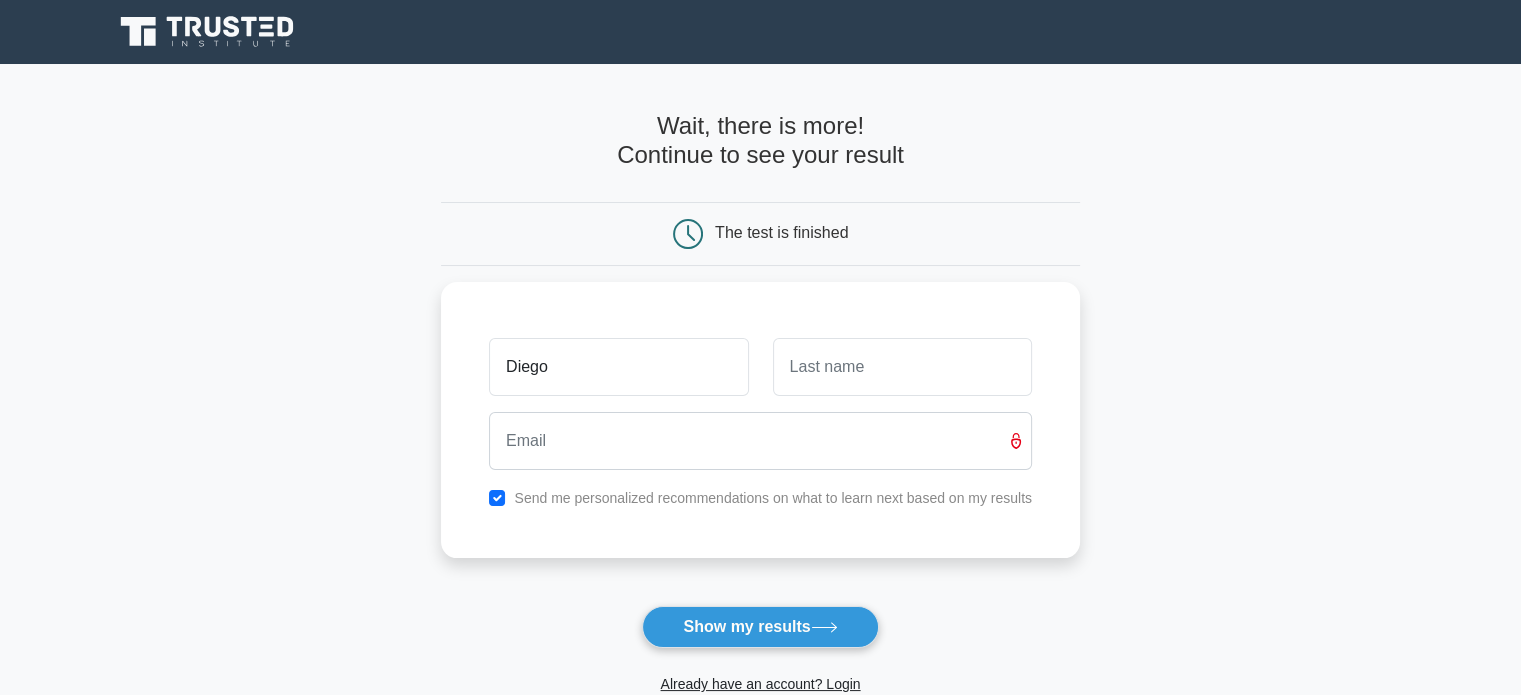 type on "Diego" 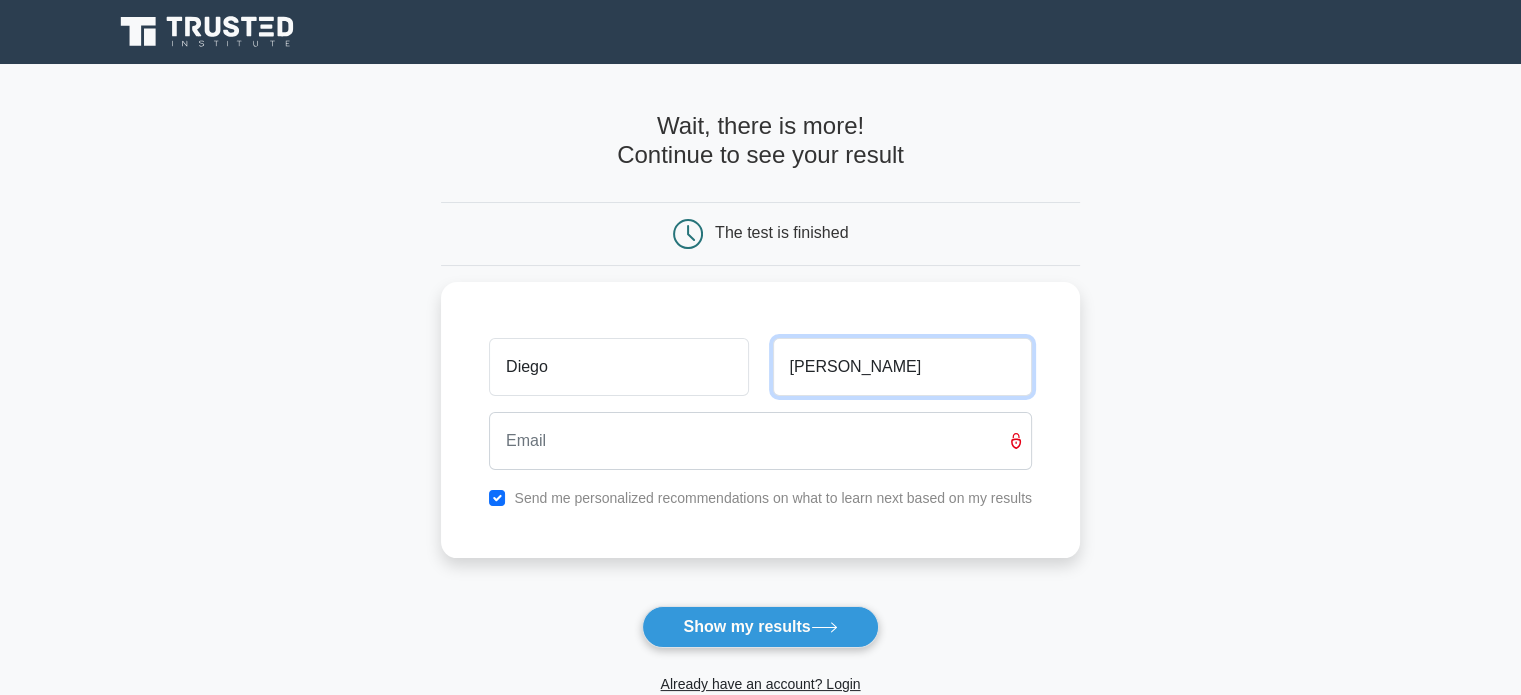 type on "Iorio" 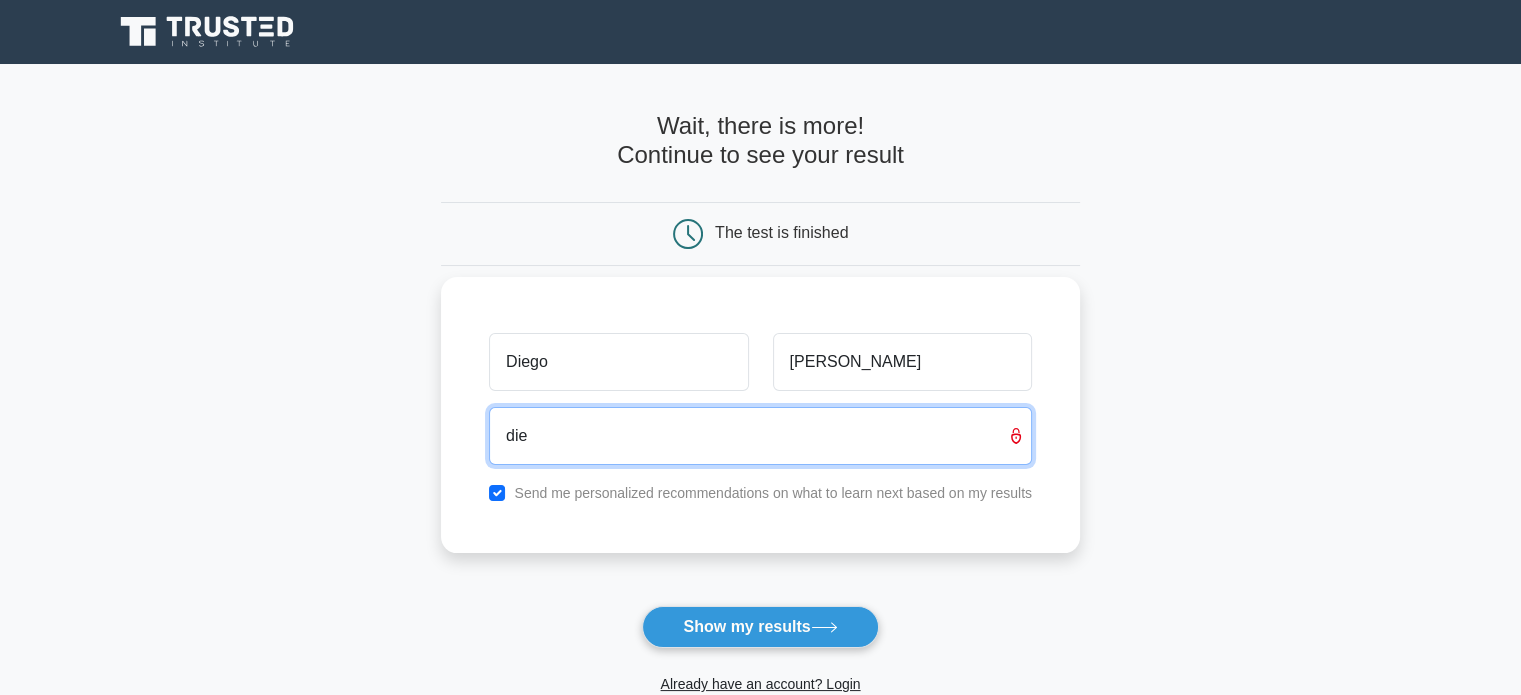type on "diegoiorio.di@gmail.com" 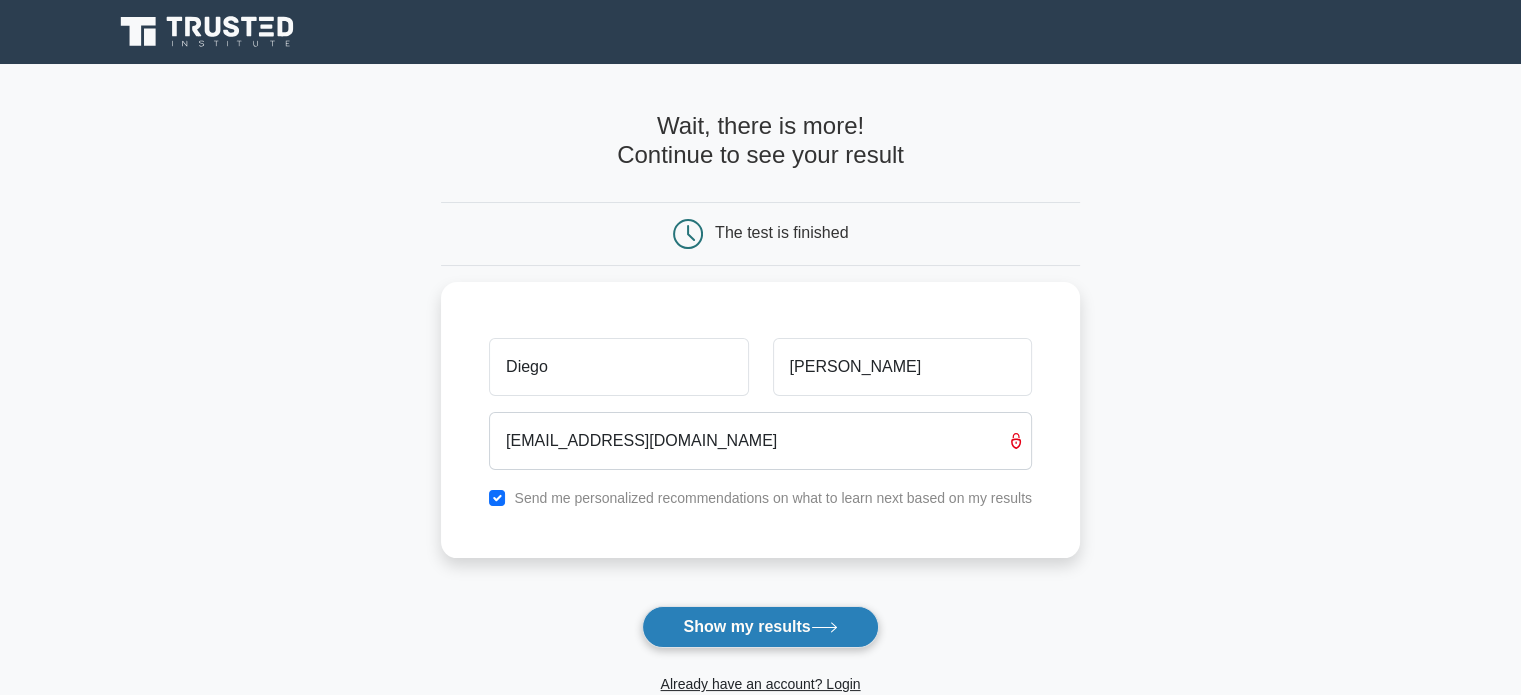 click on "Show my results" at bounding box center (760, 627) 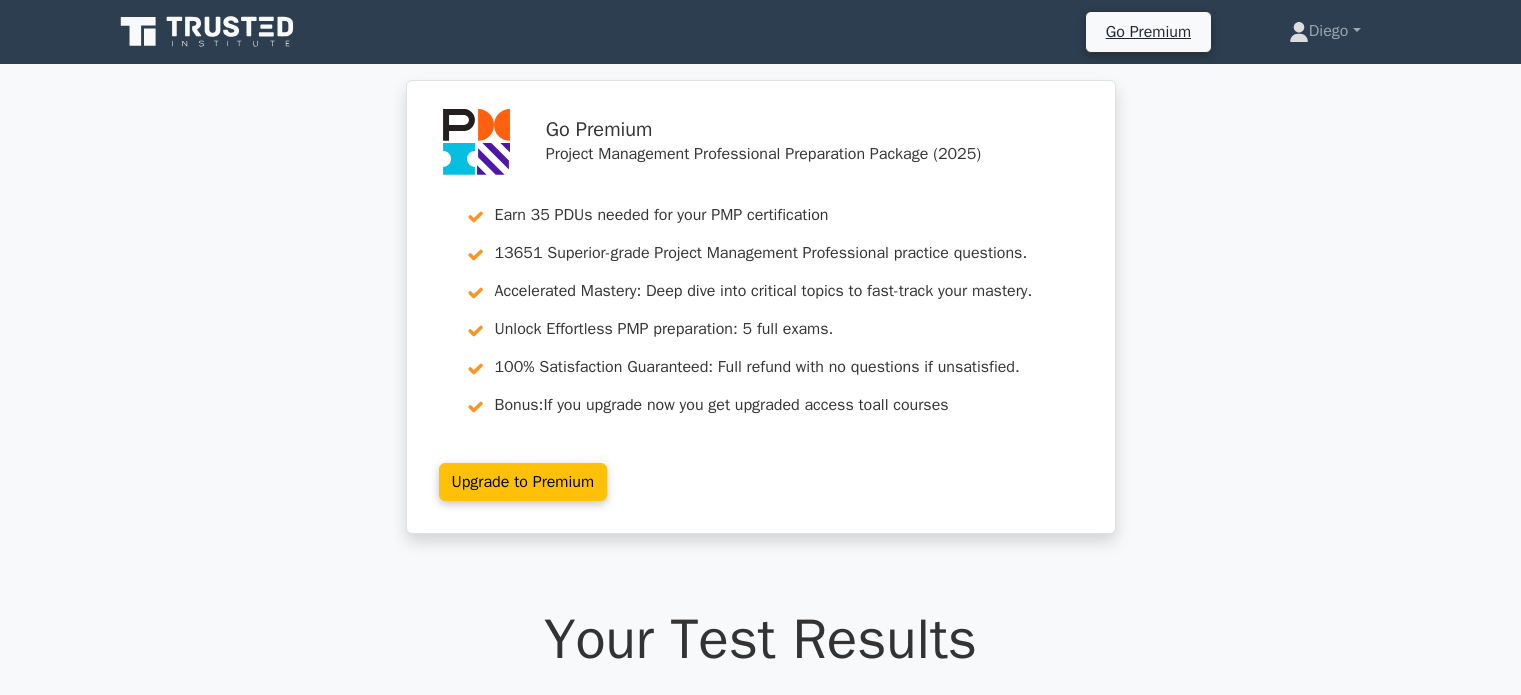 scroll, scrollTop: 0, scrollLeft: 0, axis: both 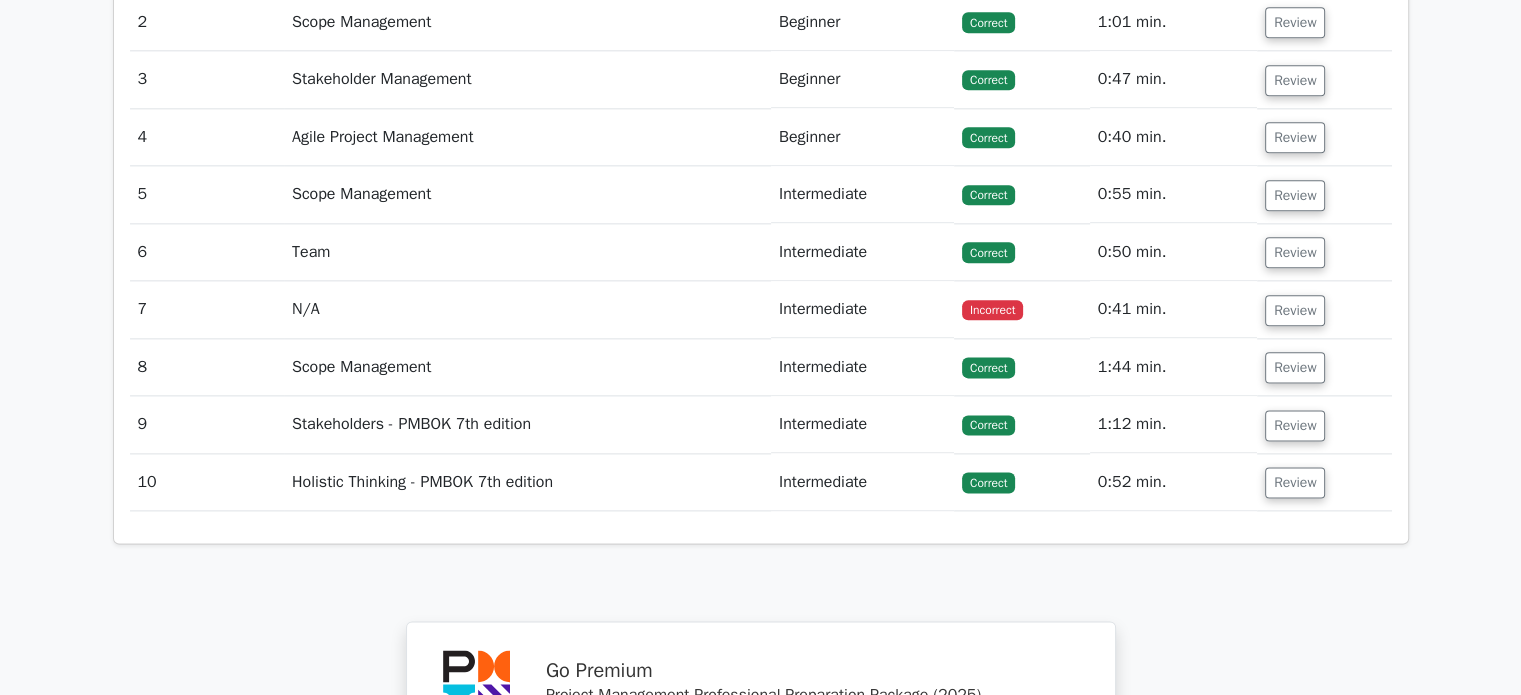 click on "Intermediate" at bounding box center (862, 309) 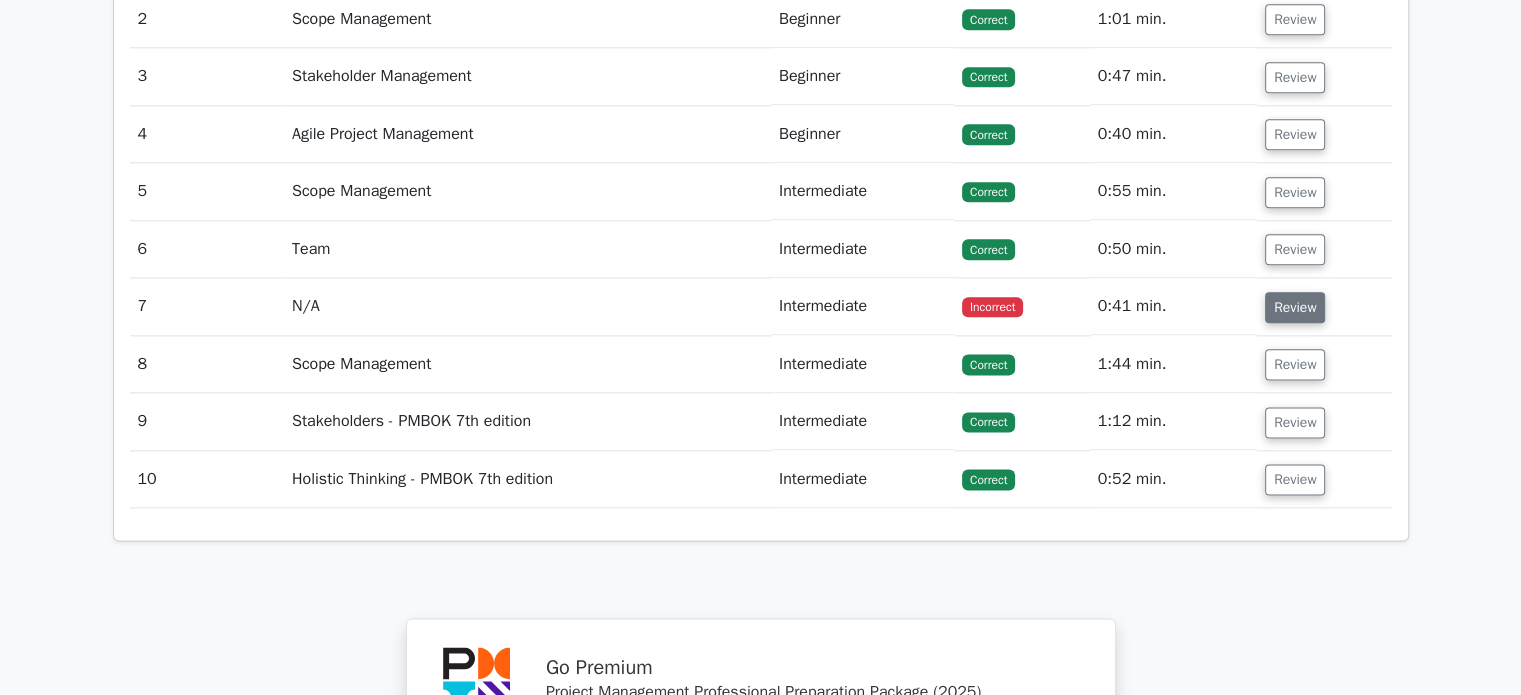 click on "Review" at bounding box center (1295, 307) 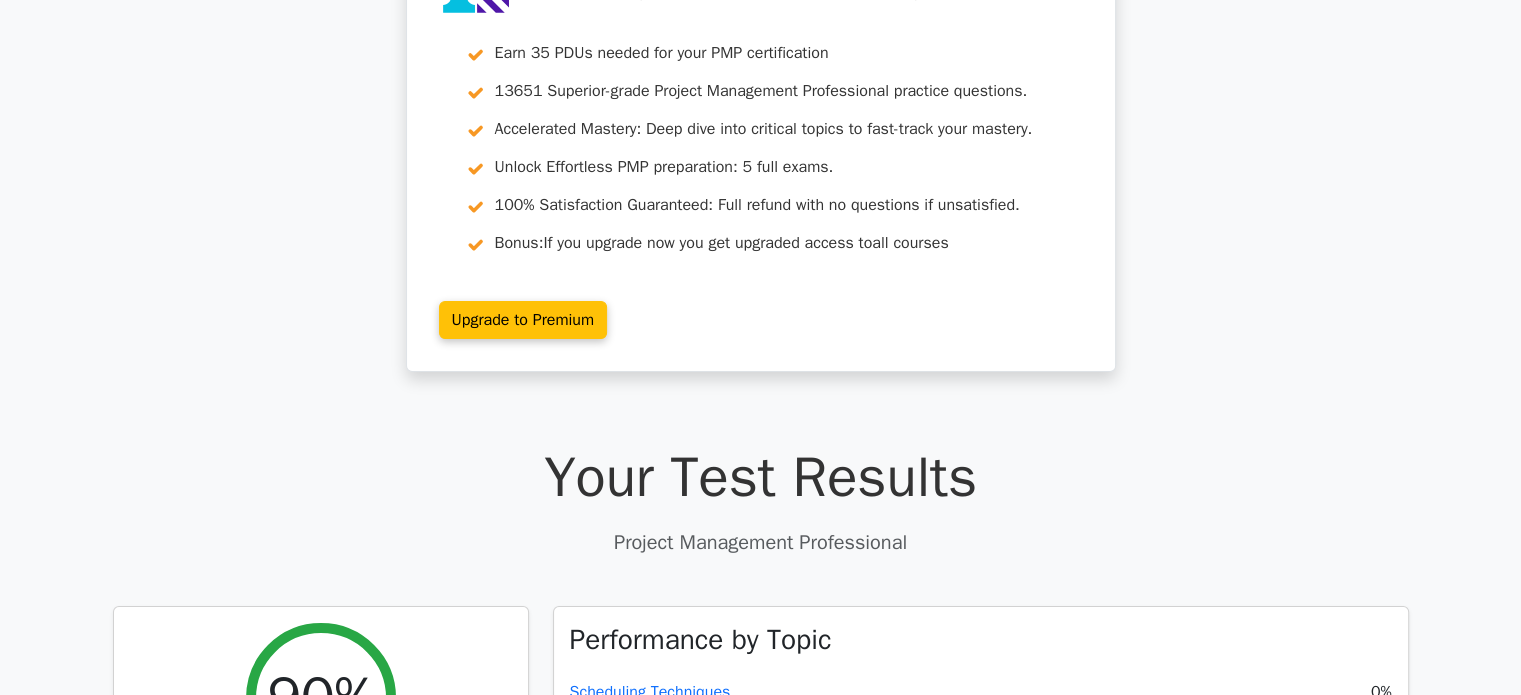 scroll, scrollTop: 0, scrollLeft: 0, axis: both 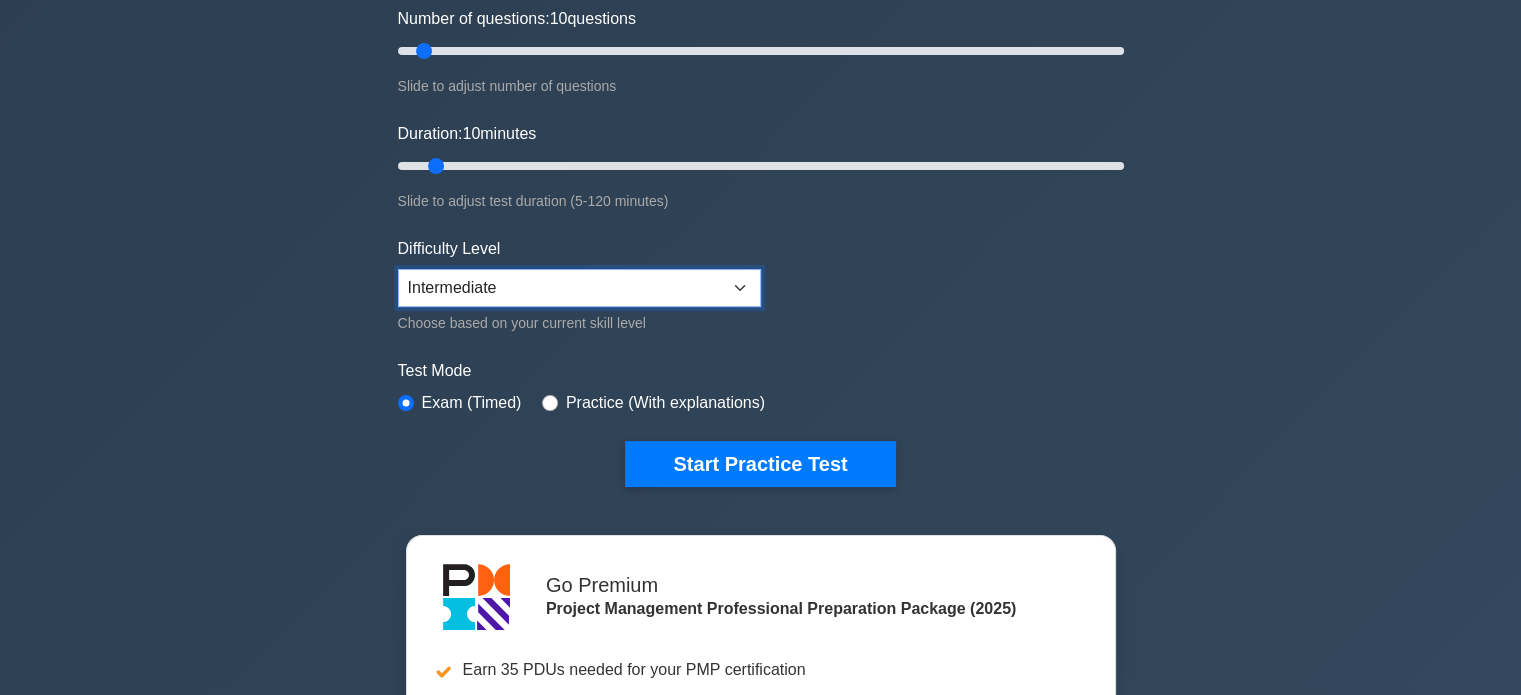 click on "Beginner
Intermediate
Expert" at bounding box center [579, 288] 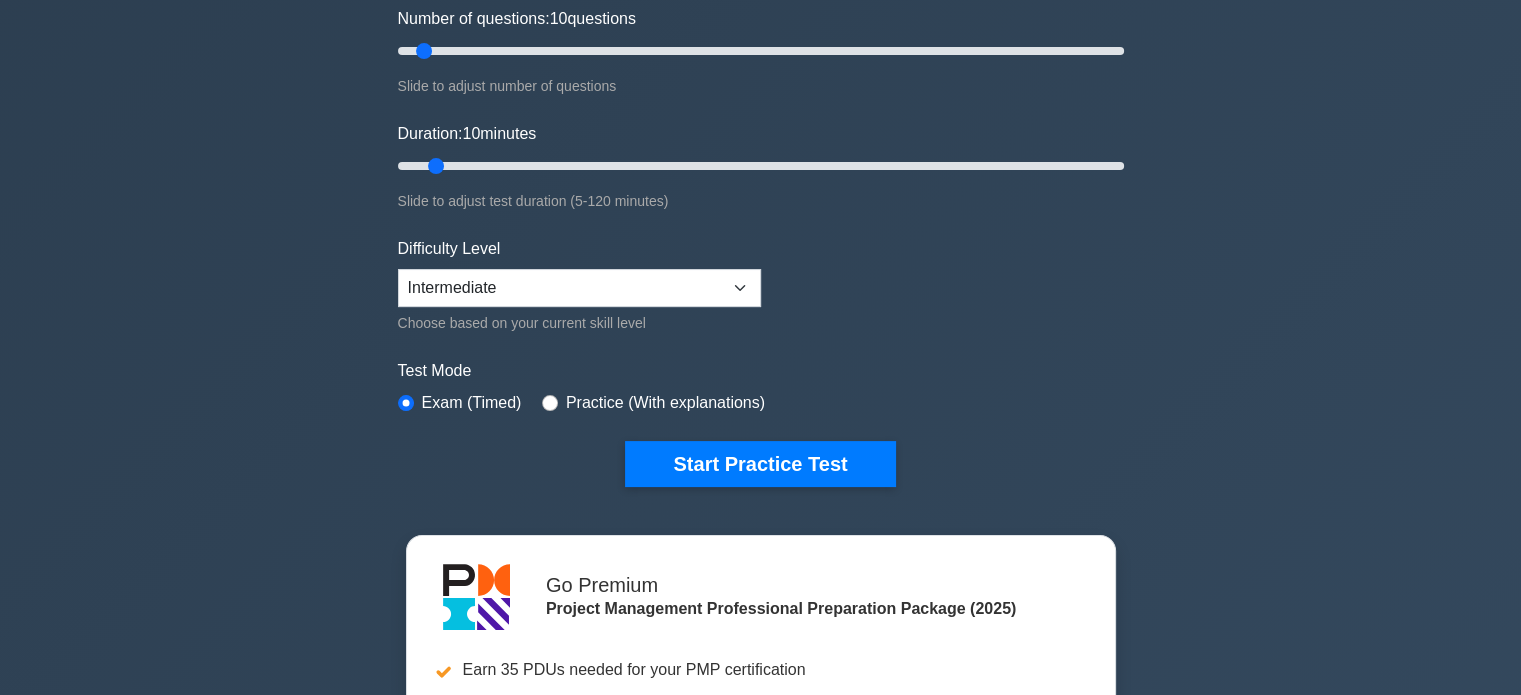 click on "Project Management Professional
Customize Your Next Practice Test
Topics
Scope Management
Time Management
Cost Management
Quality Management
Risk Management
Integration Management
Human Resource Management
Concepts" at bounding box center [760, 407] 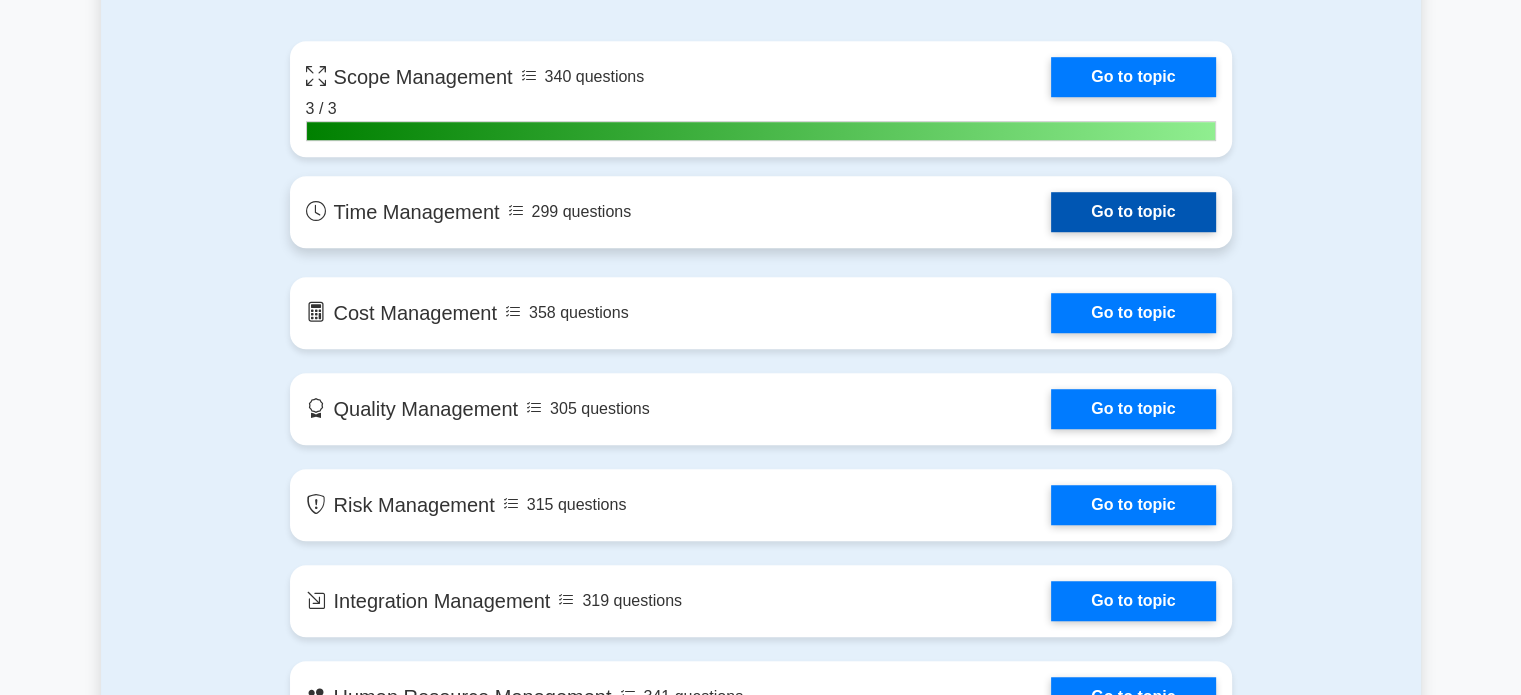 scroll, scrollTop: 1420, scrollLeft: 0, axis: vertical 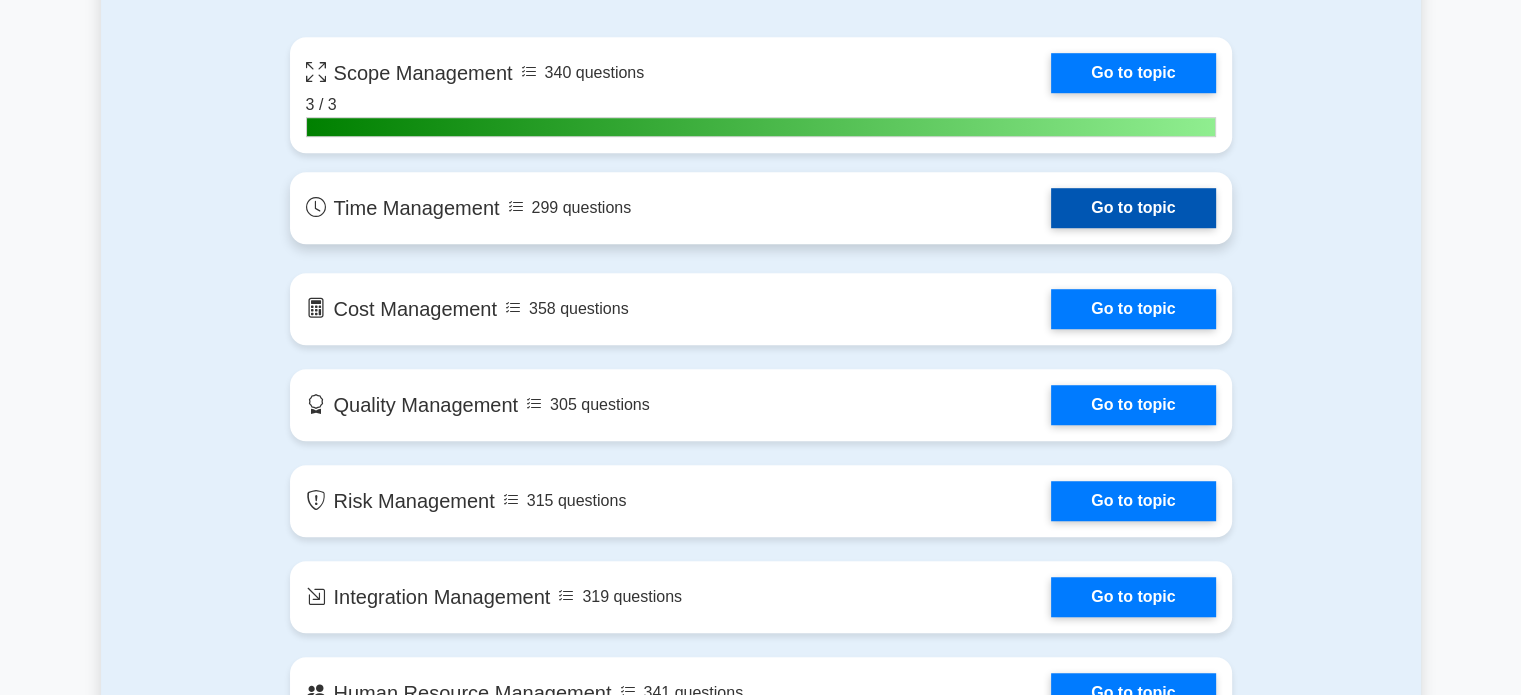 click on "Go to topic" at bounding box center (1133, 208) 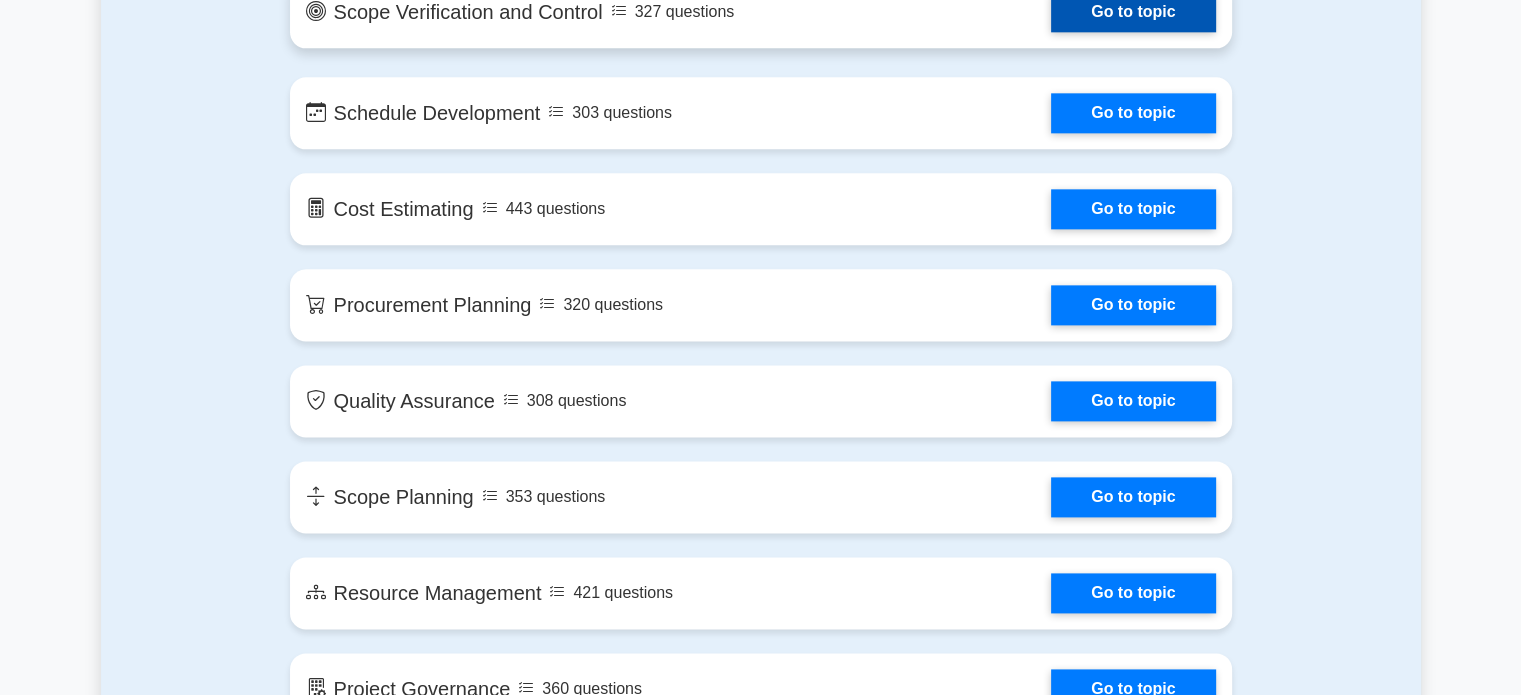 scroll, scrollTop: 2567, scrollLeft: 0, axis: vertical 